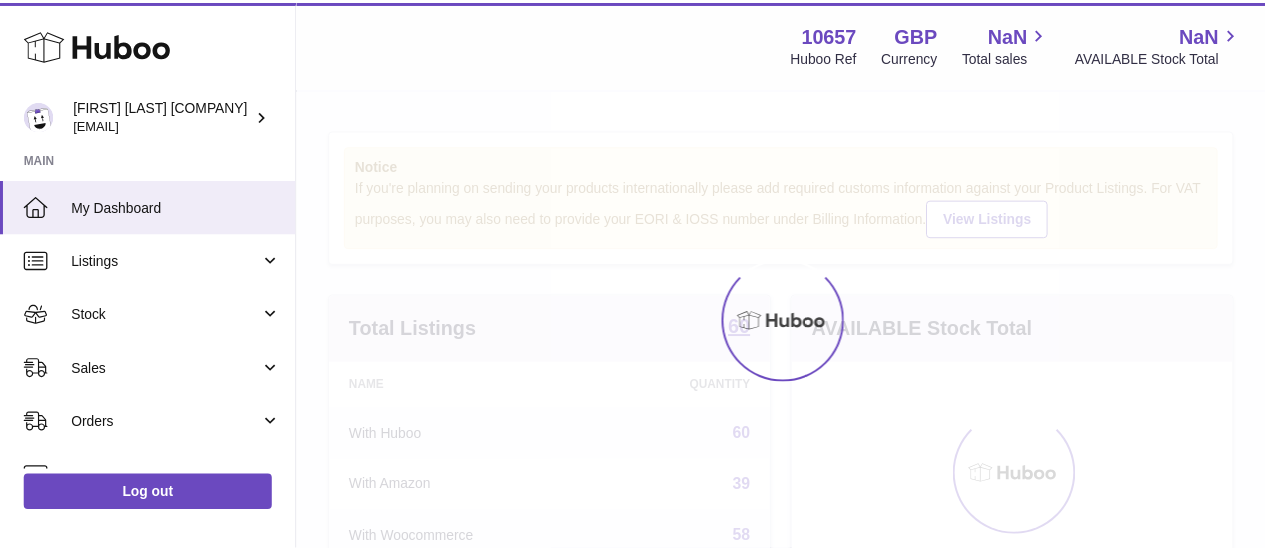 scroll, scrollTop: 0, scrollLeft: 0, axis: both 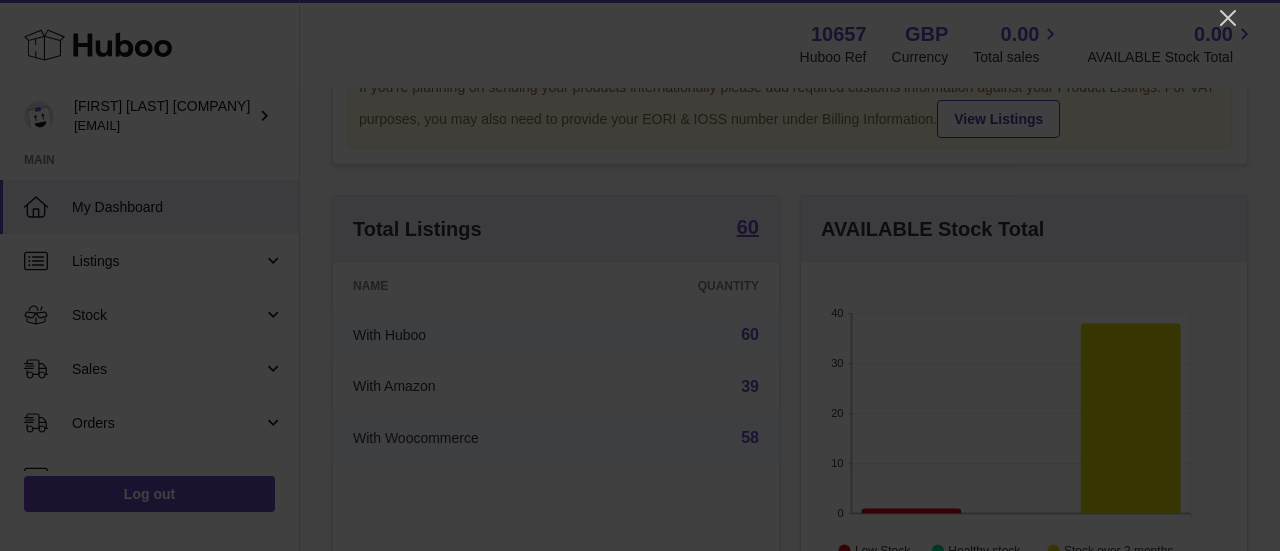 click 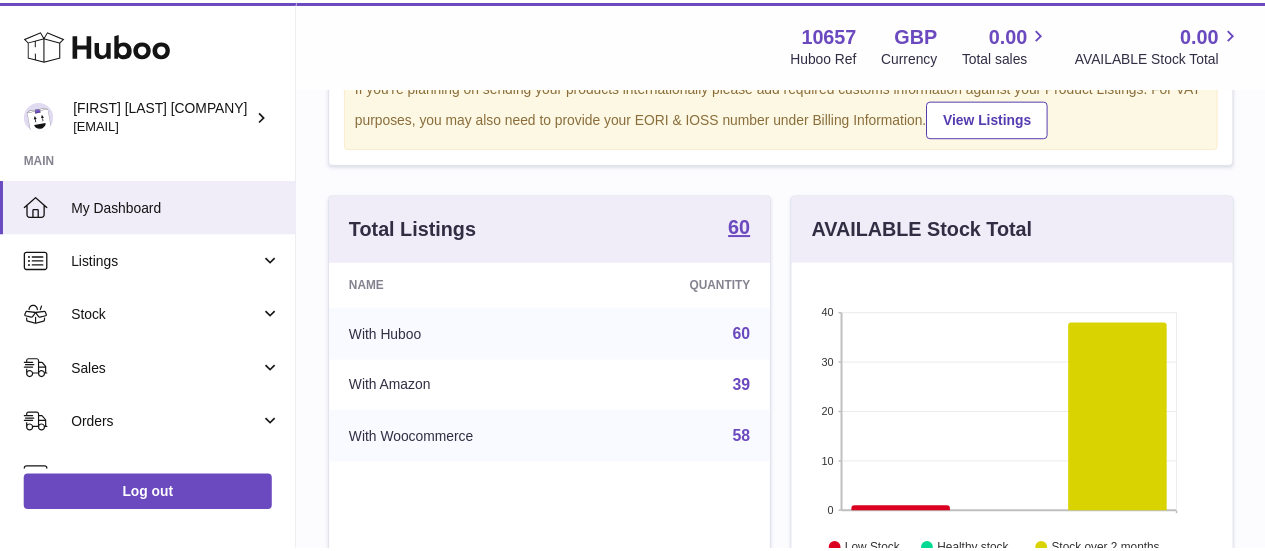 scroll, scrollTop: 312, scrollLeft: 438, axis: both 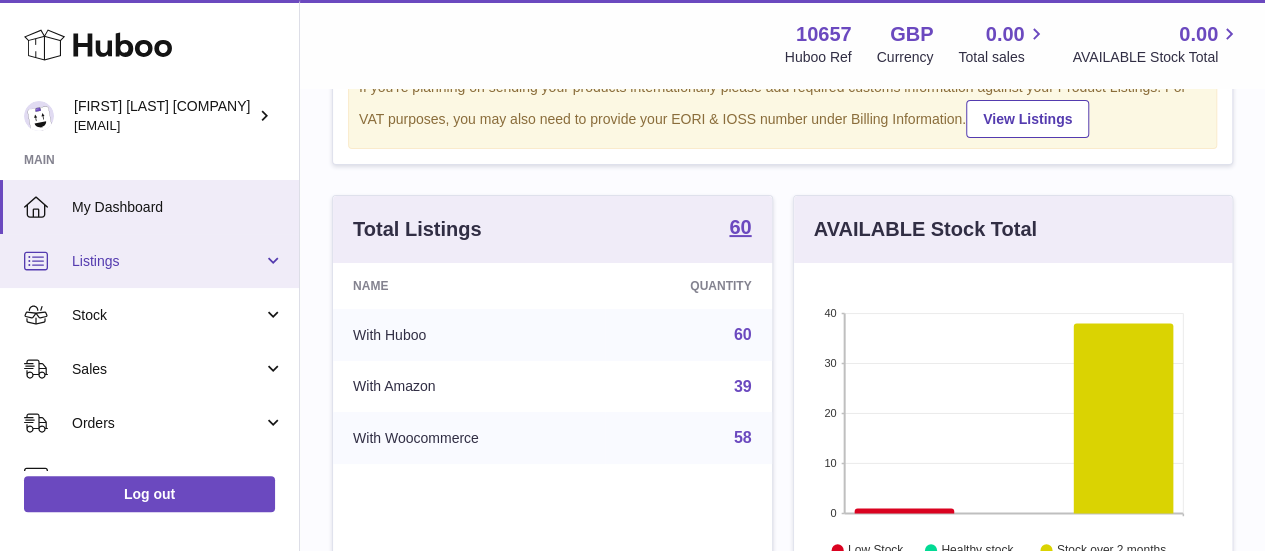 click on "Listings" at bounding box center (167, 261) 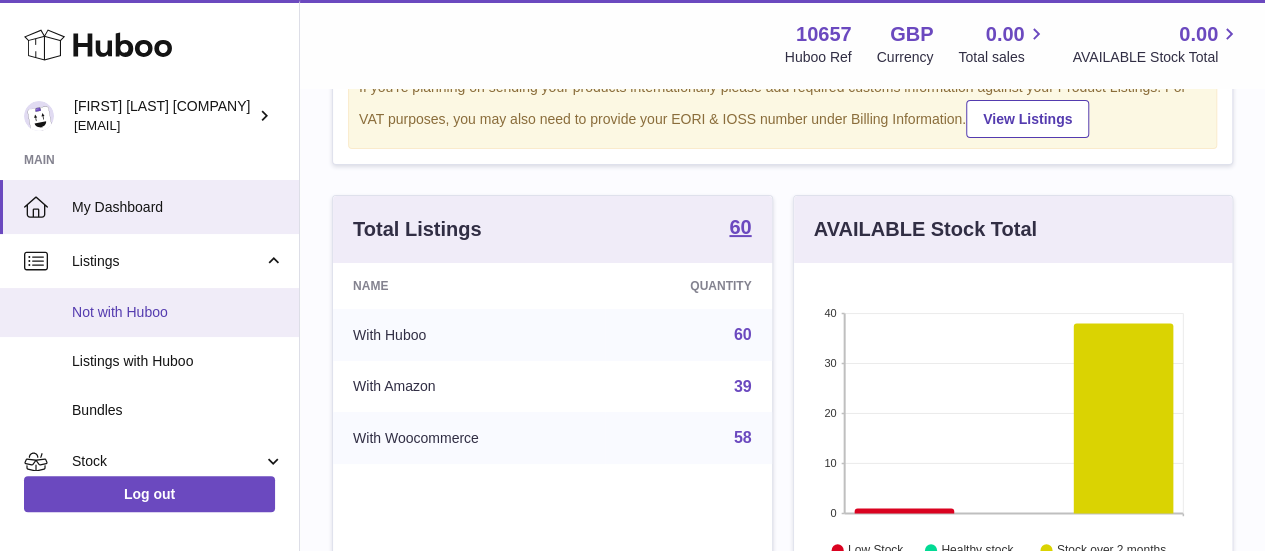 click on "Not with Huboo" at bounding box center (178, 312) 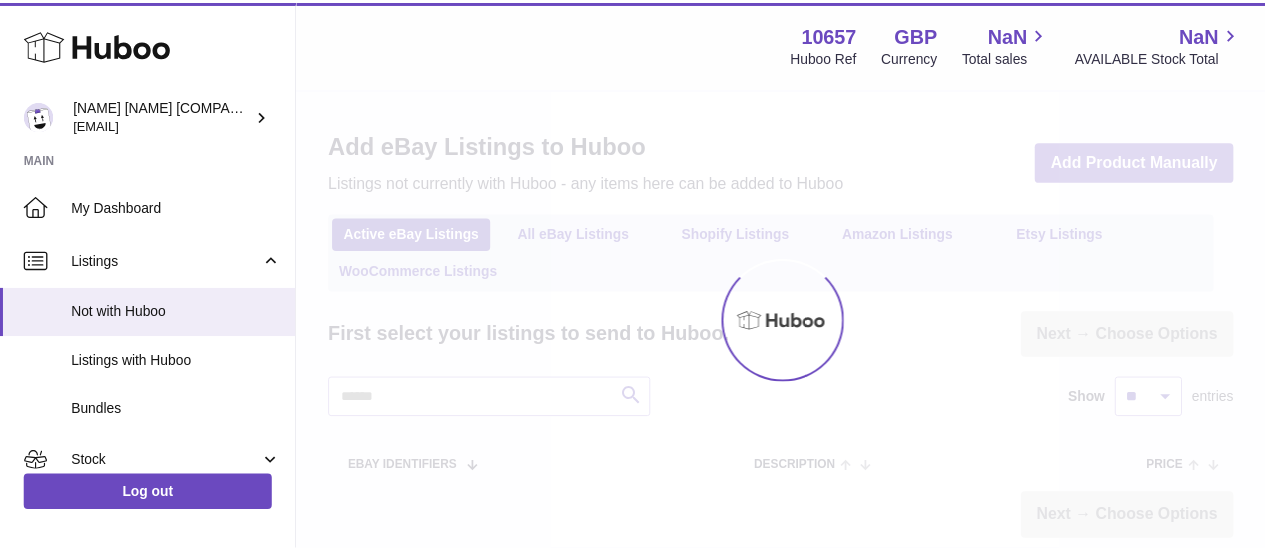 scroll, scrollTop: 0, scrollLeft: 0, axis: both 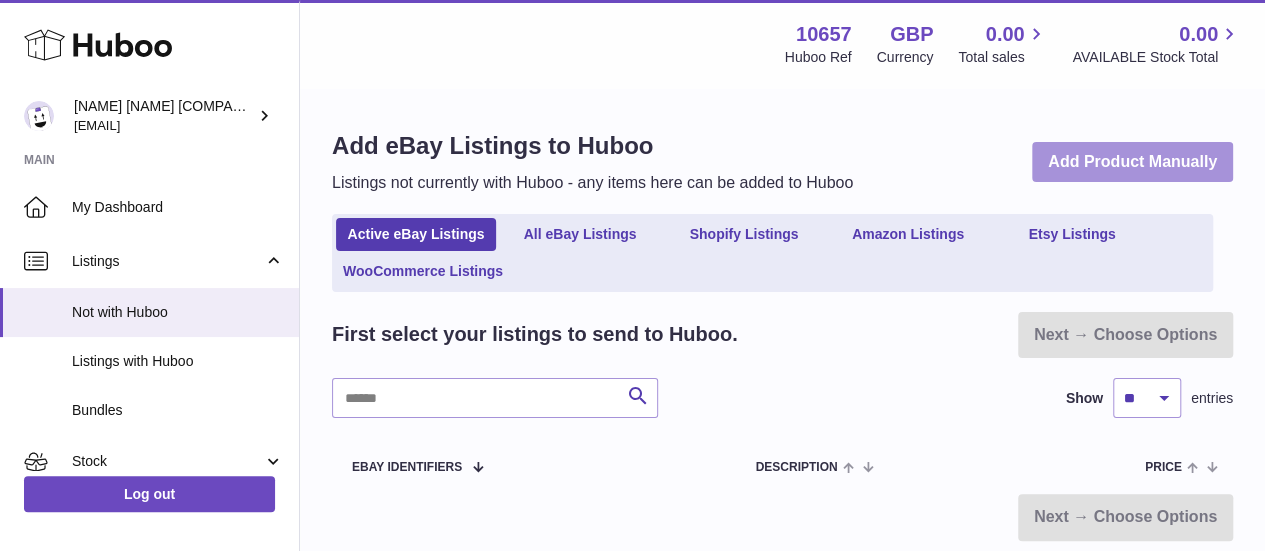 click on "Add Product Manually" at bounding box center (1132, 162) 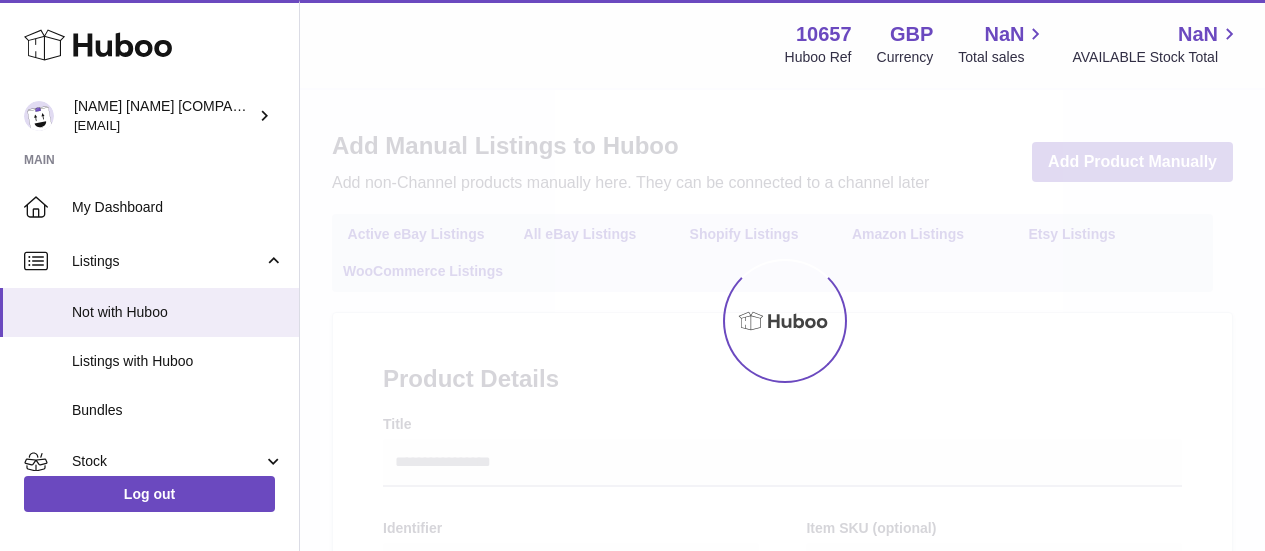select 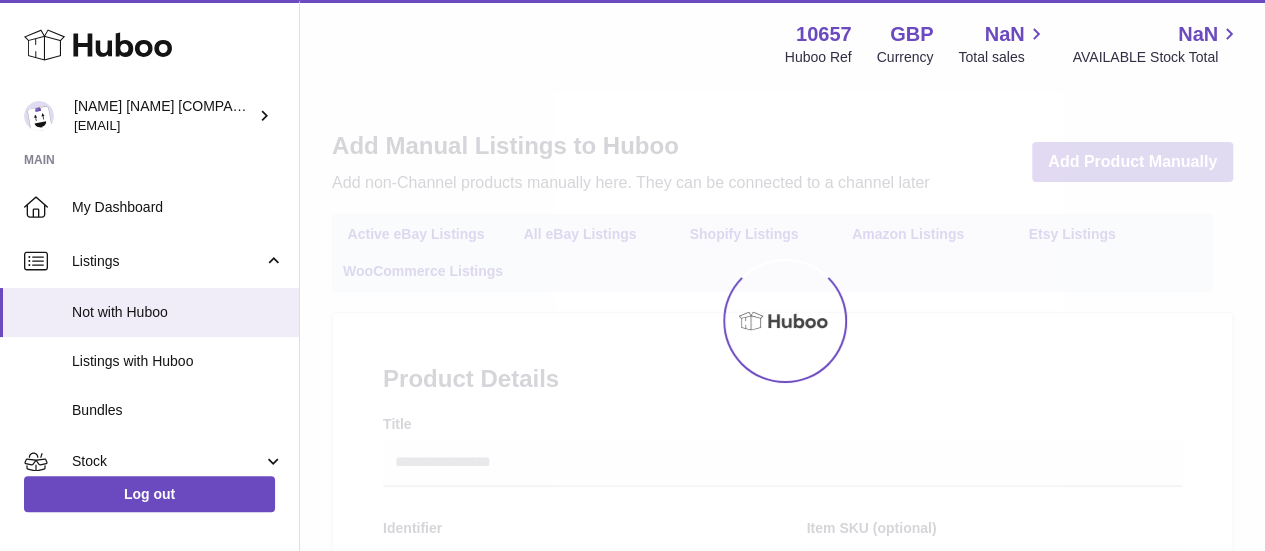scroll, scrollTop: 0, scrollLeft: 0, axis: both 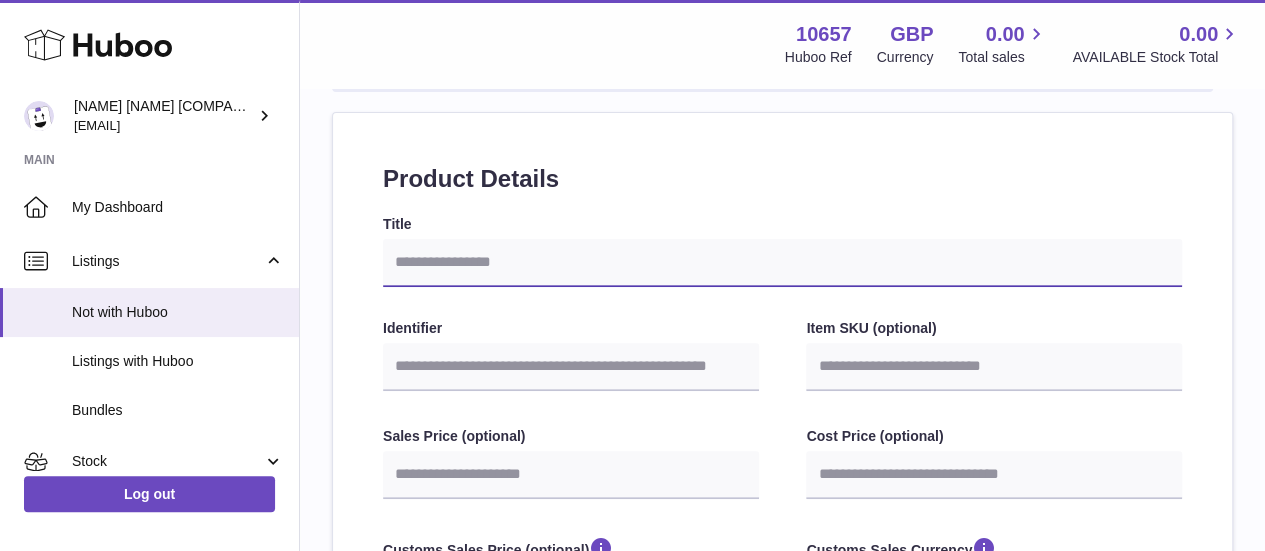click on "Title" at bounding box center (782, 263) 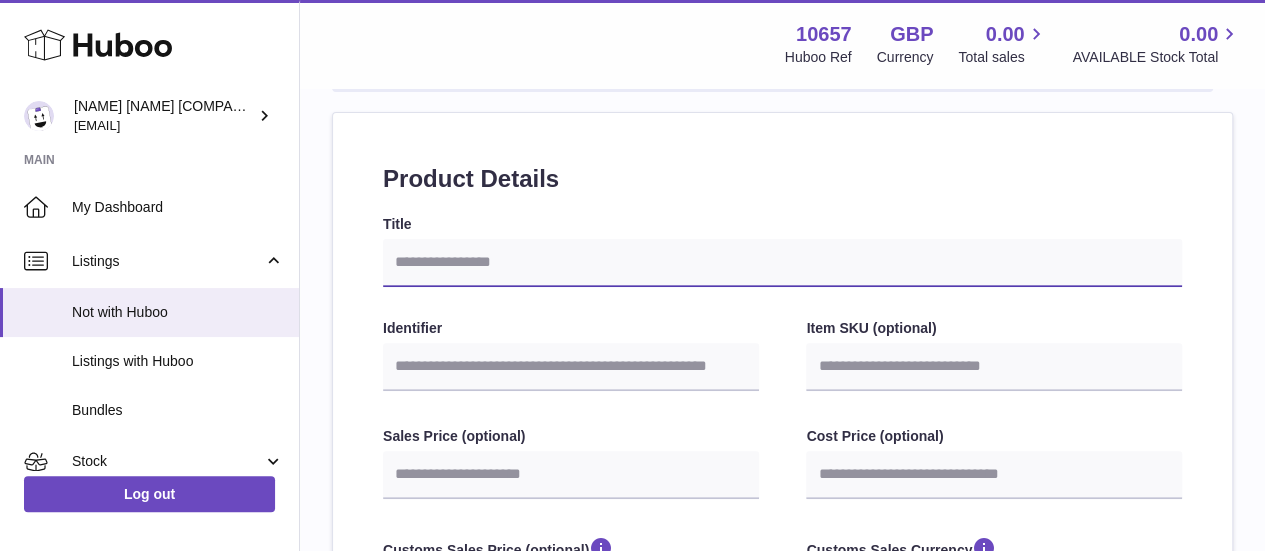 type on "*" 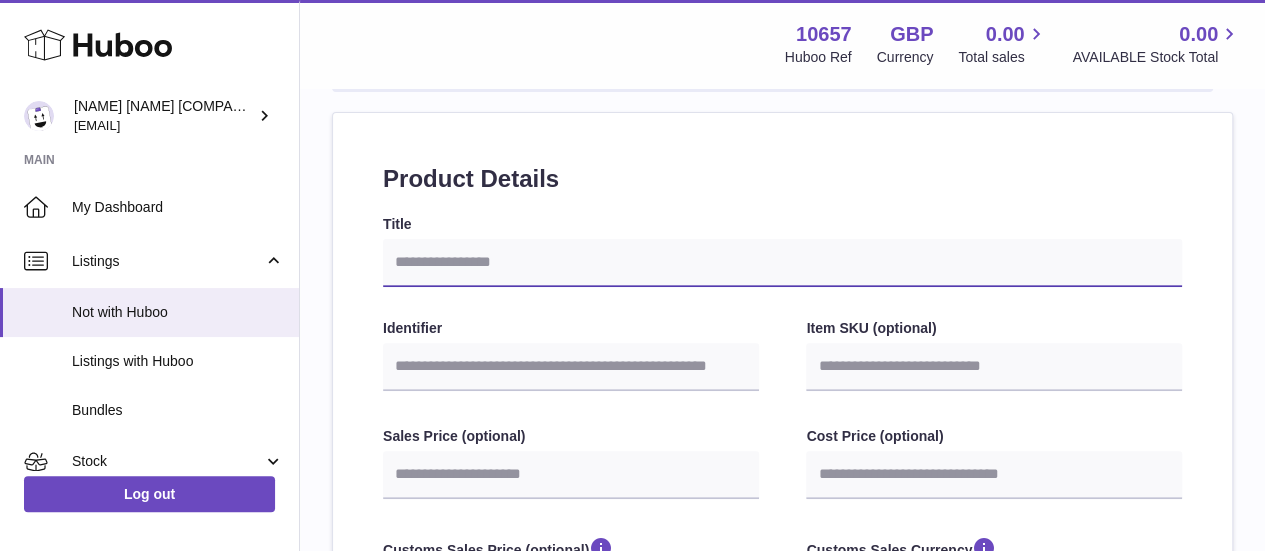select 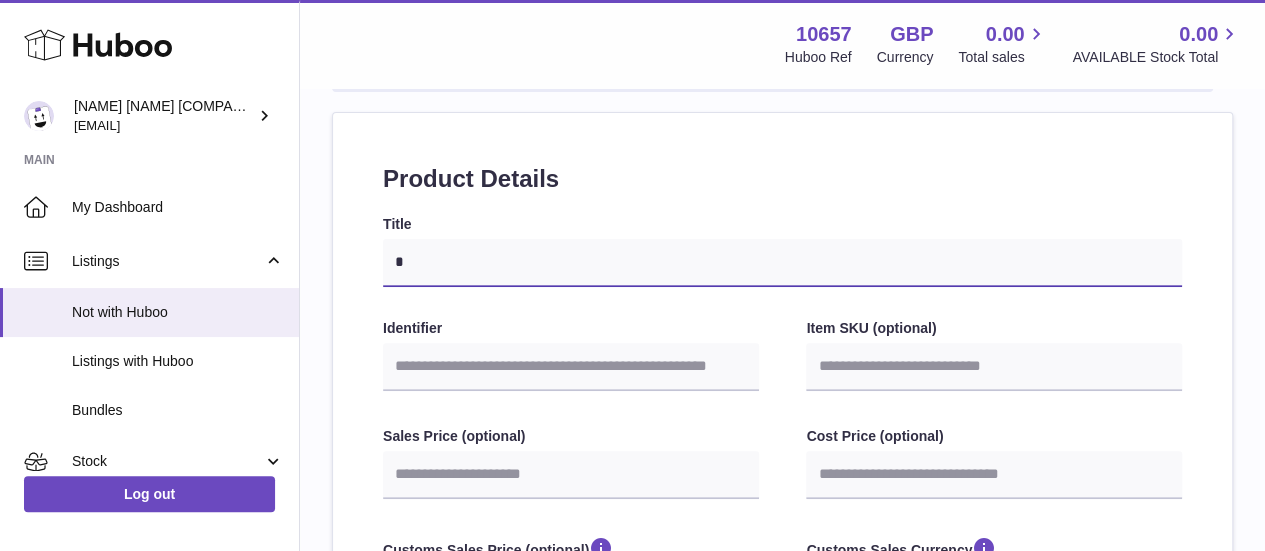 type on "**" 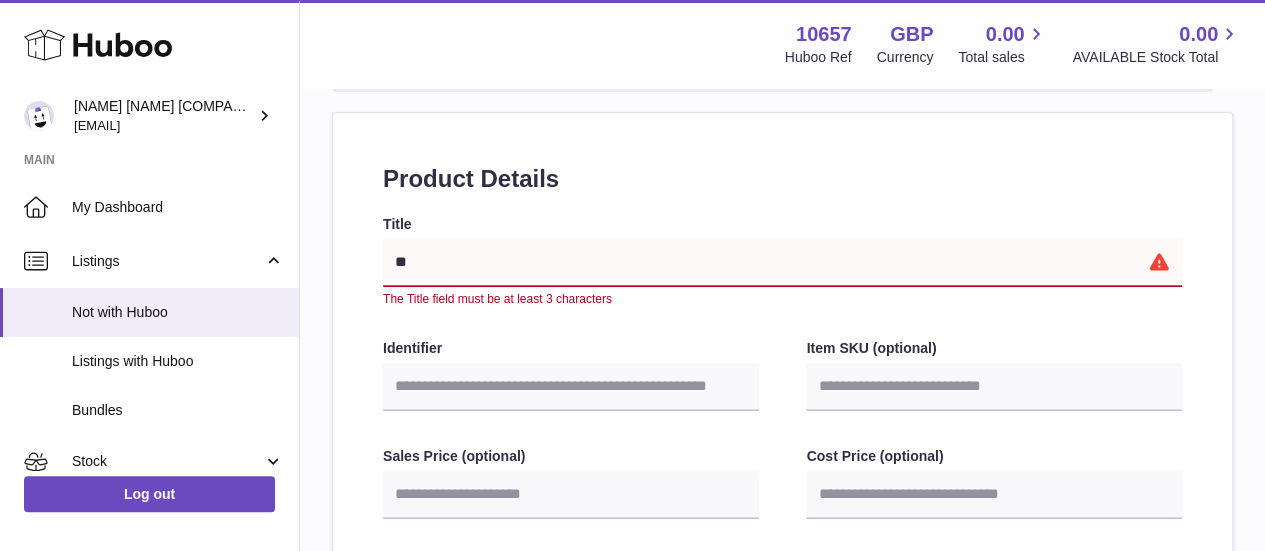 type on "***" 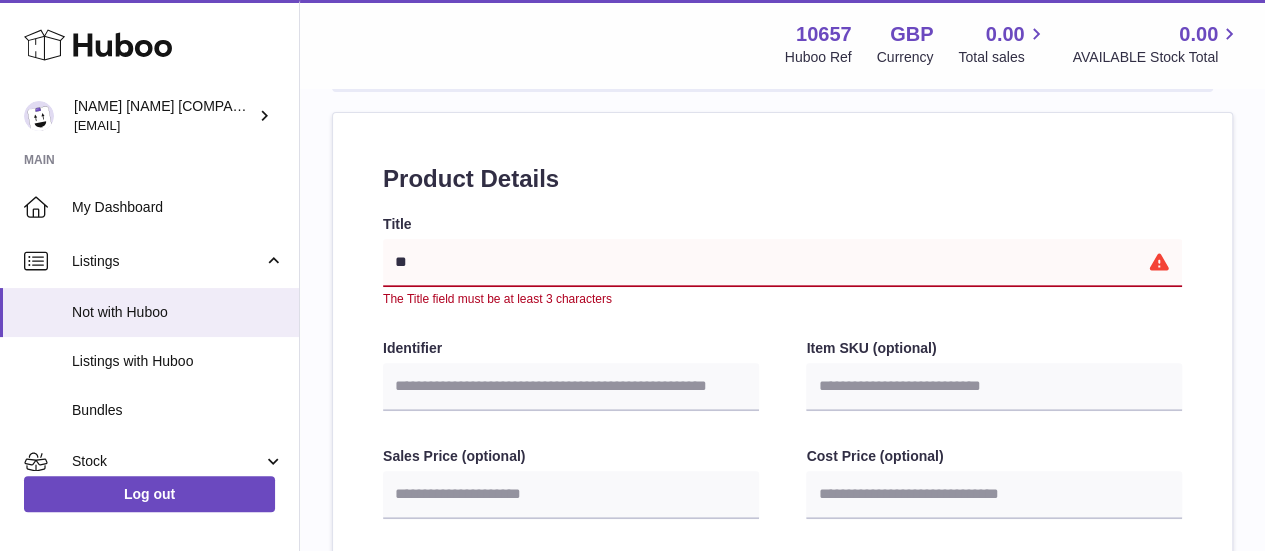 select 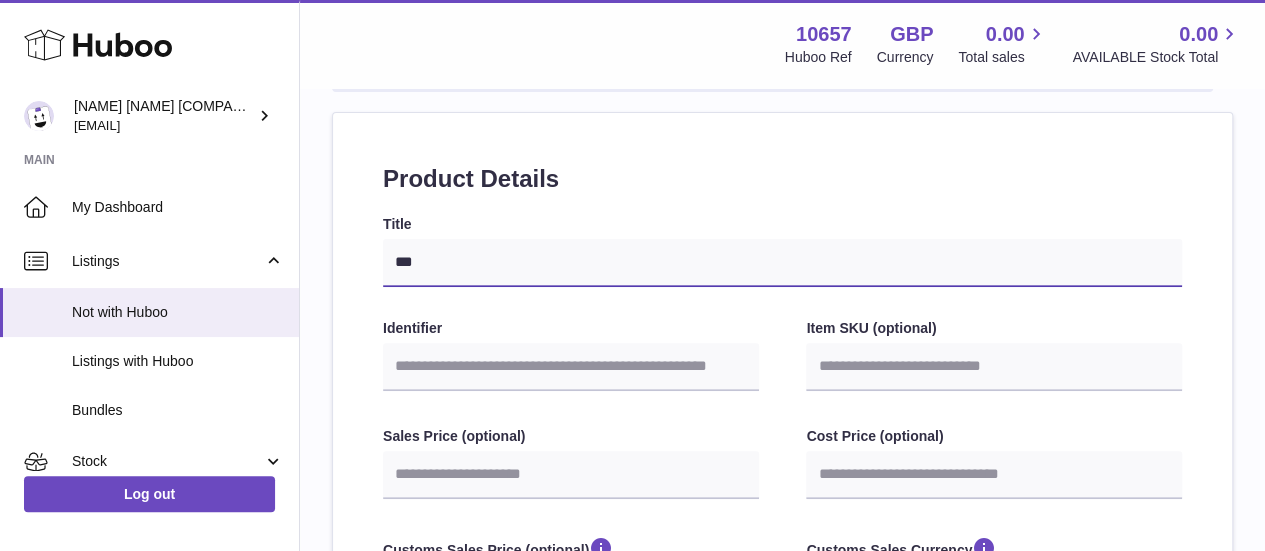 type on "****" 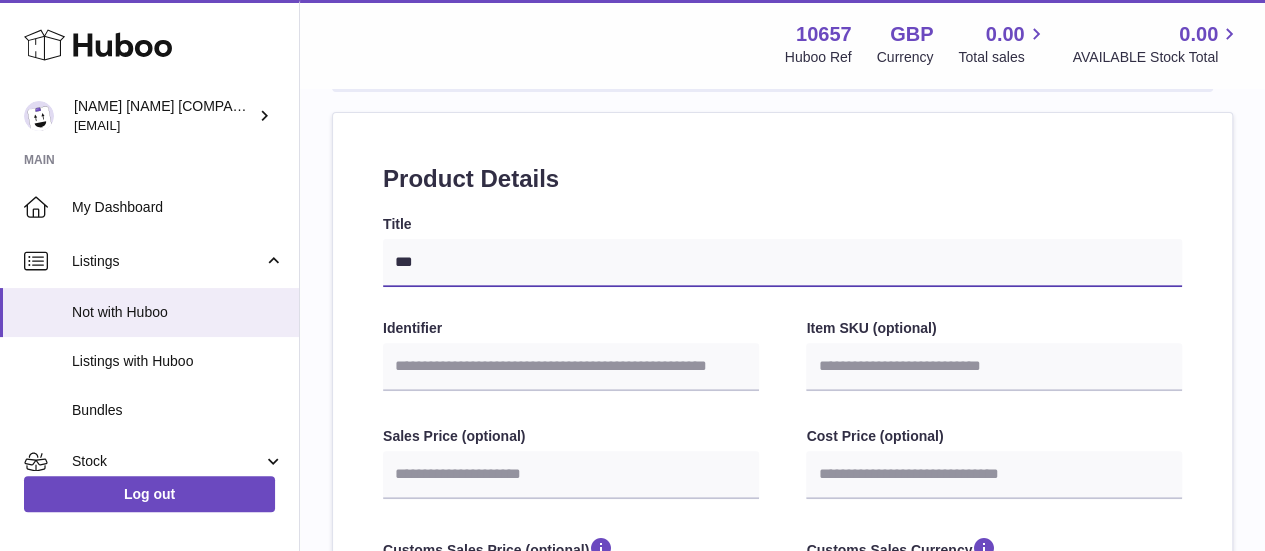 select 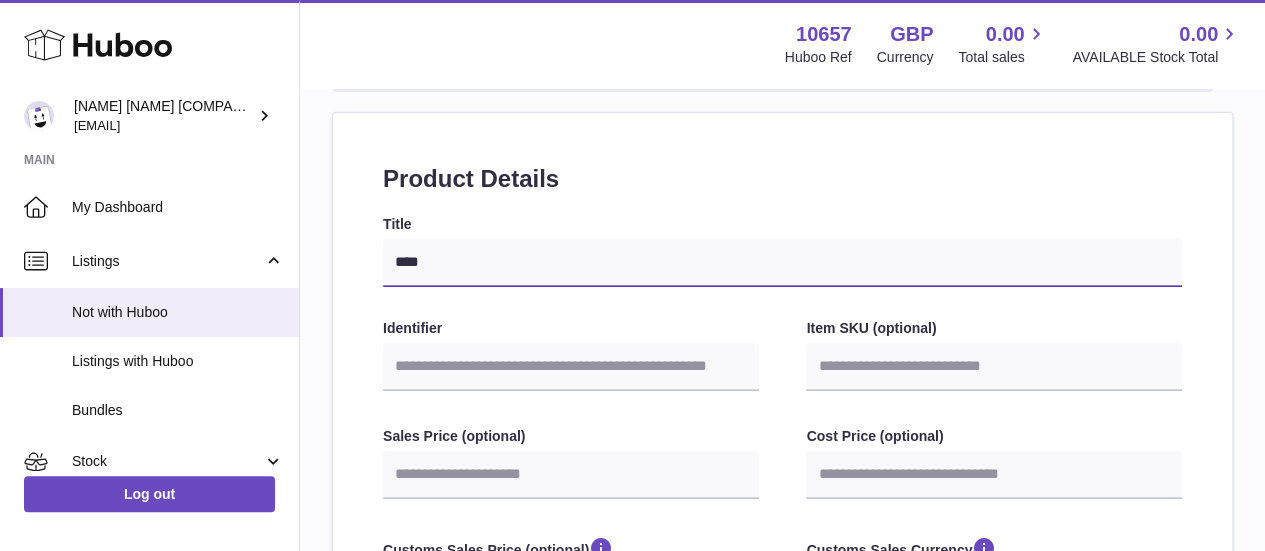 type on "*****" 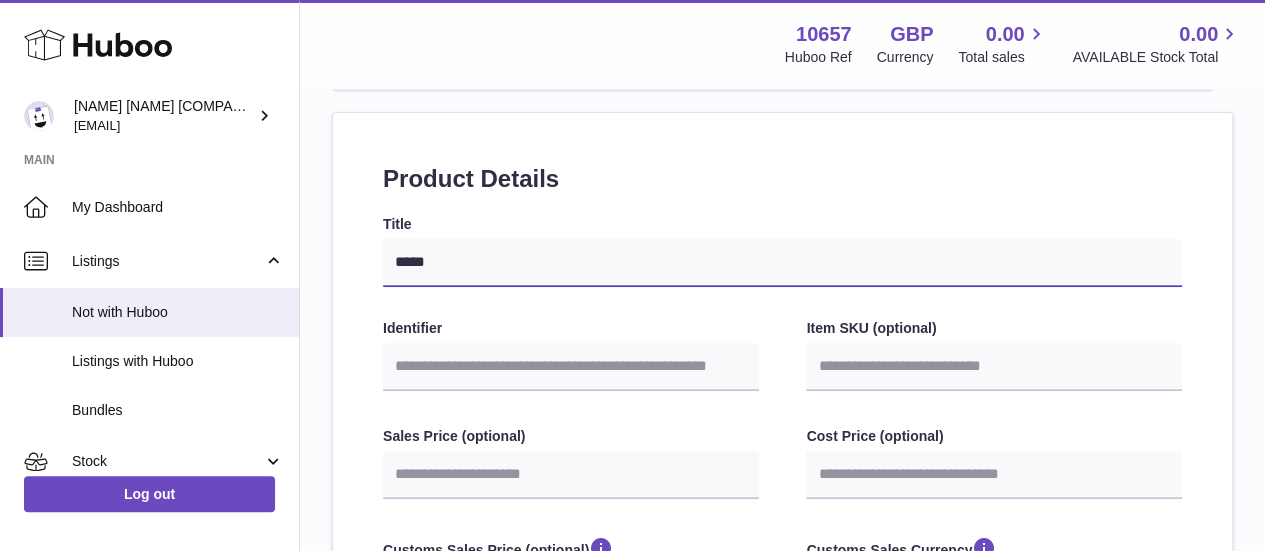 type on "******" 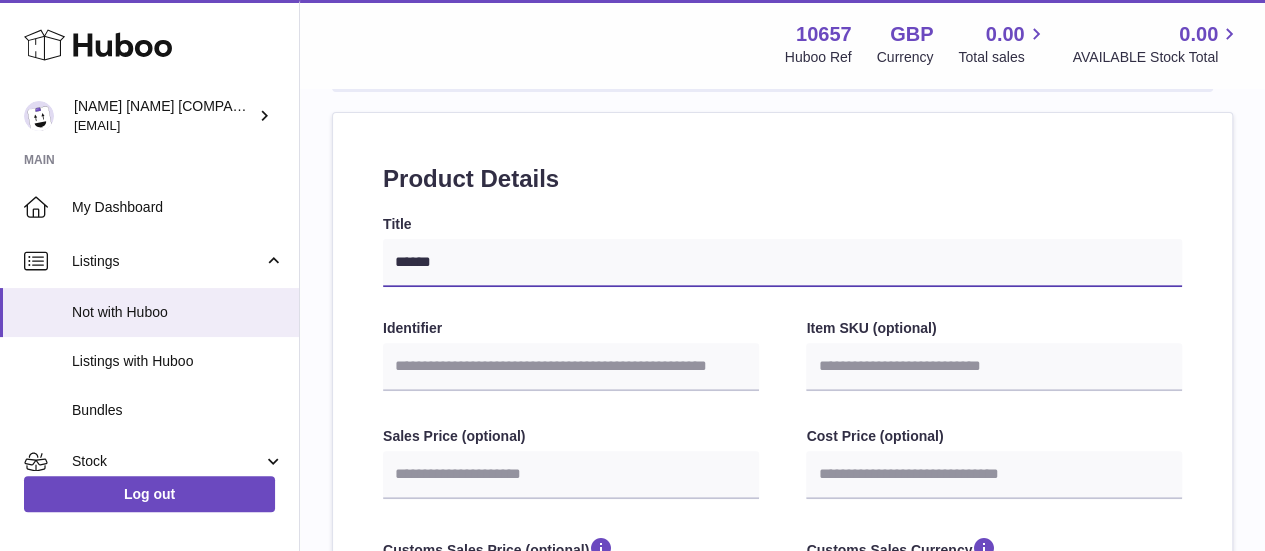 type on "*******" 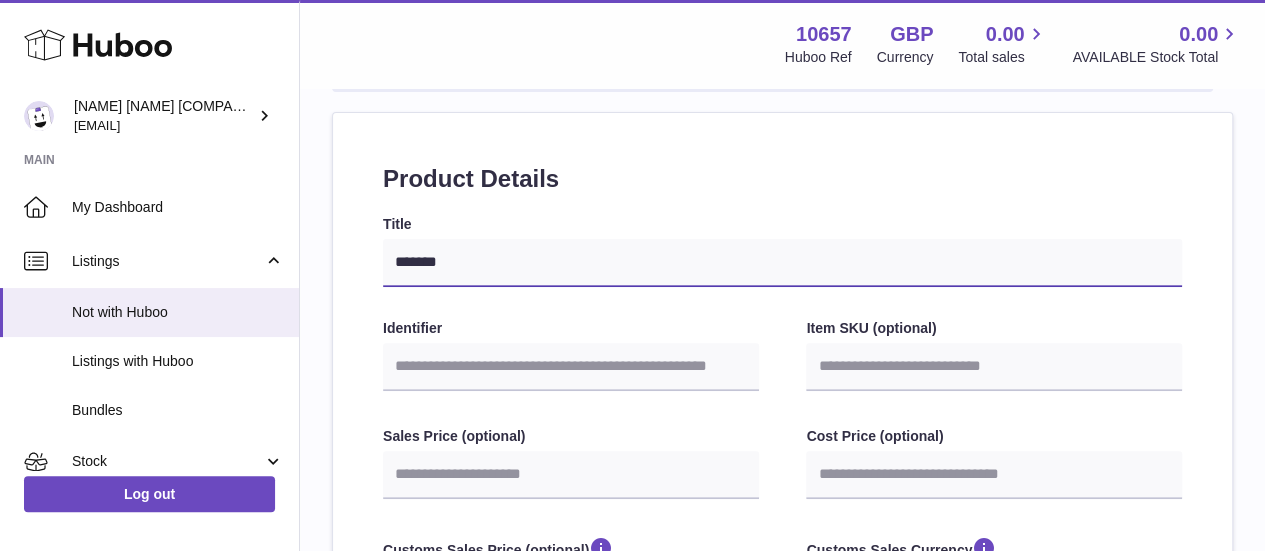 type on "********" 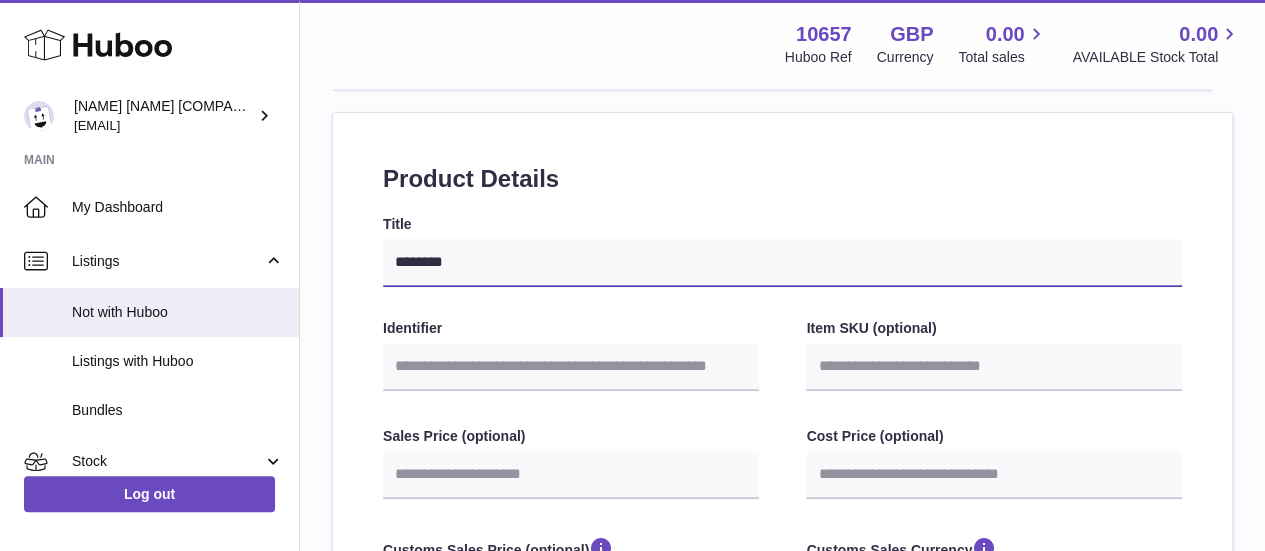 type on "*********" 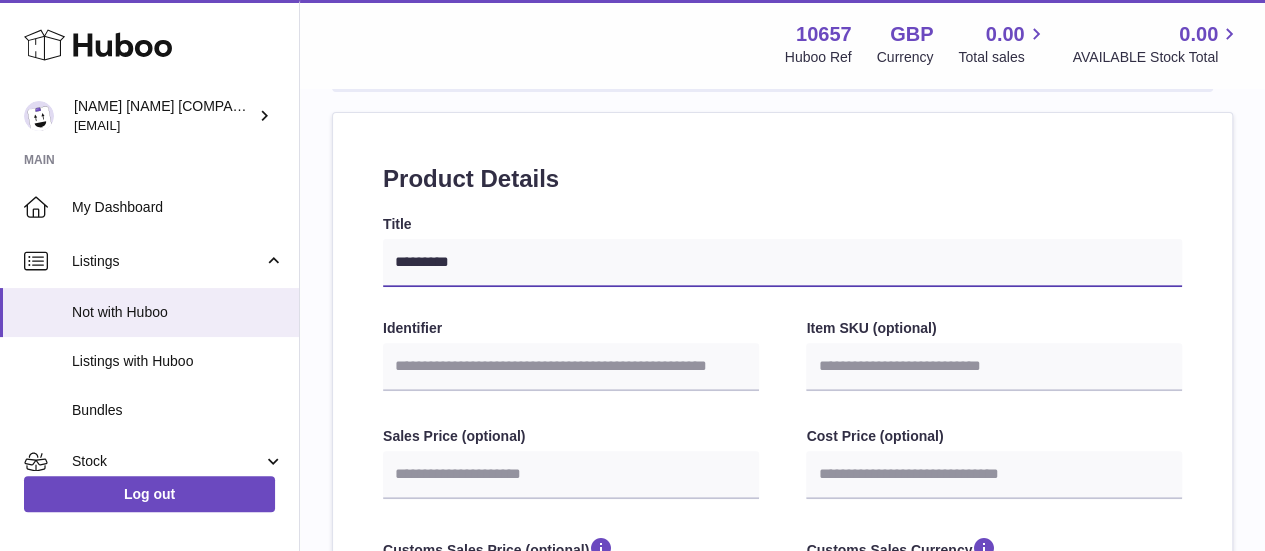 type on "**********" 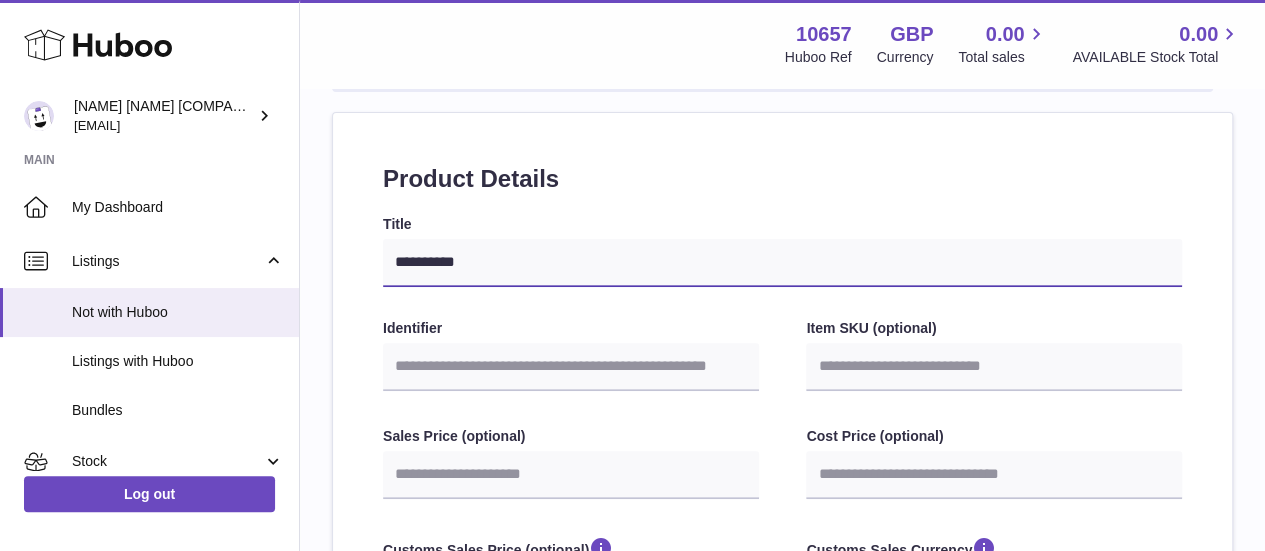 type on "**********" 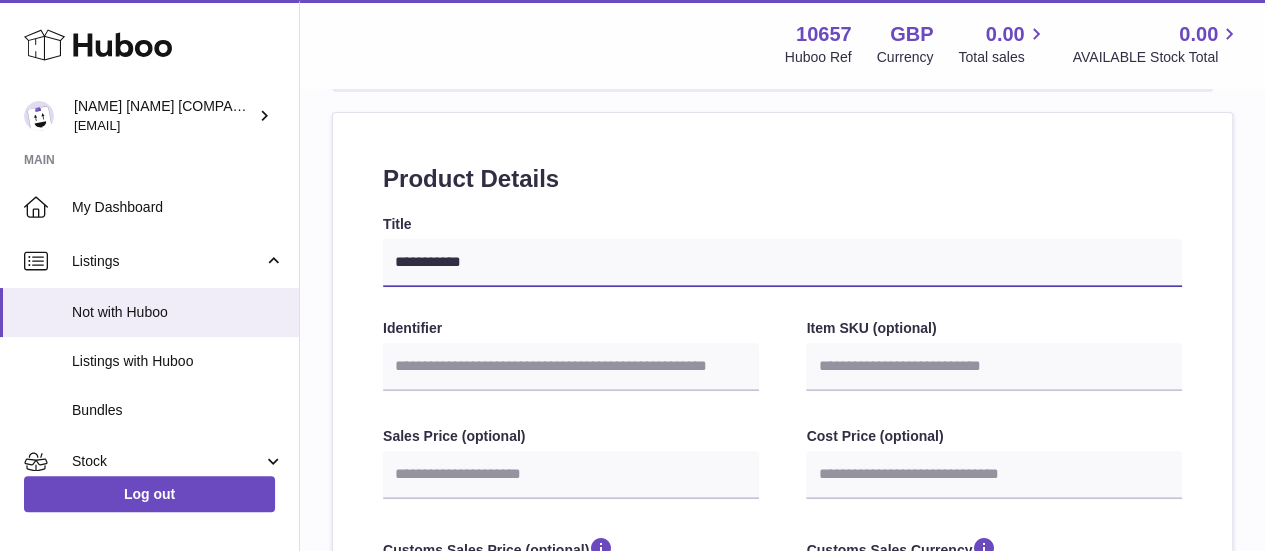 type on "**********" 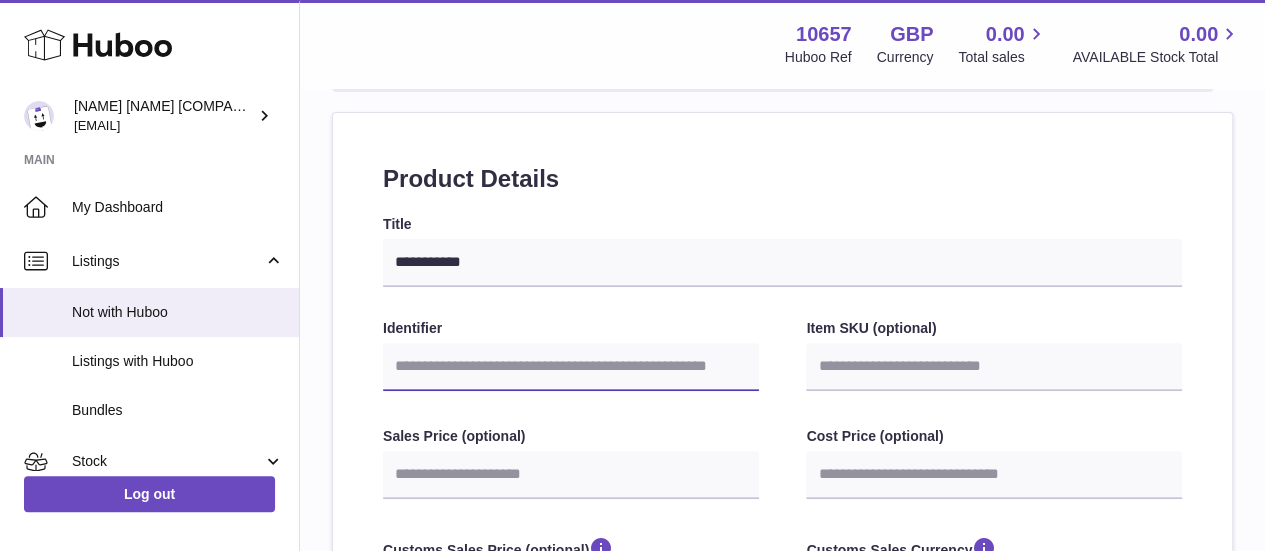 type on "*" 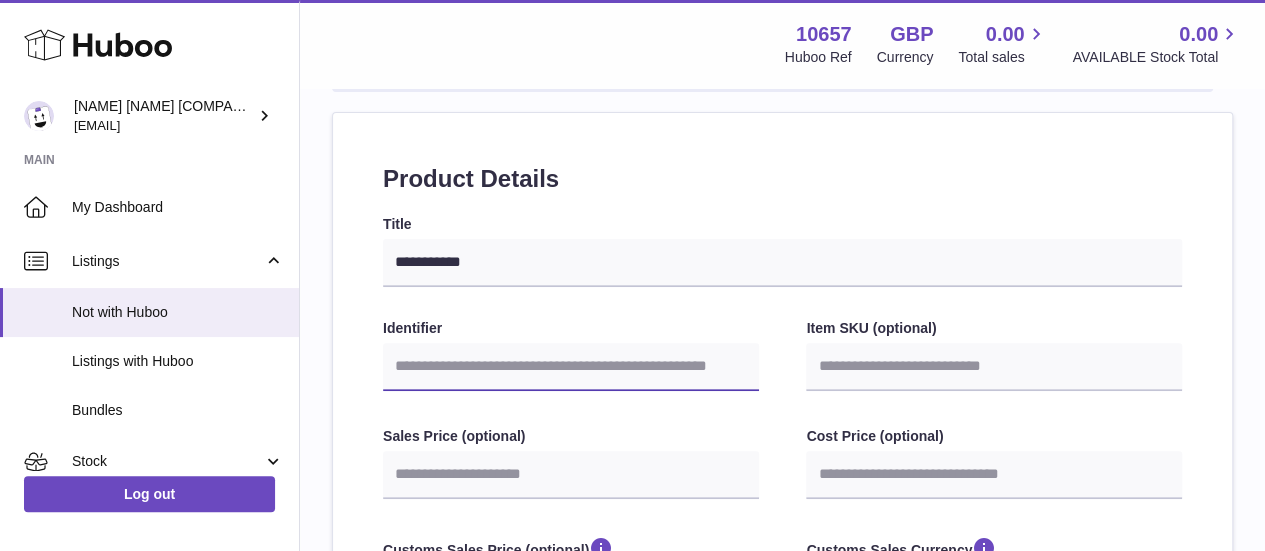 select 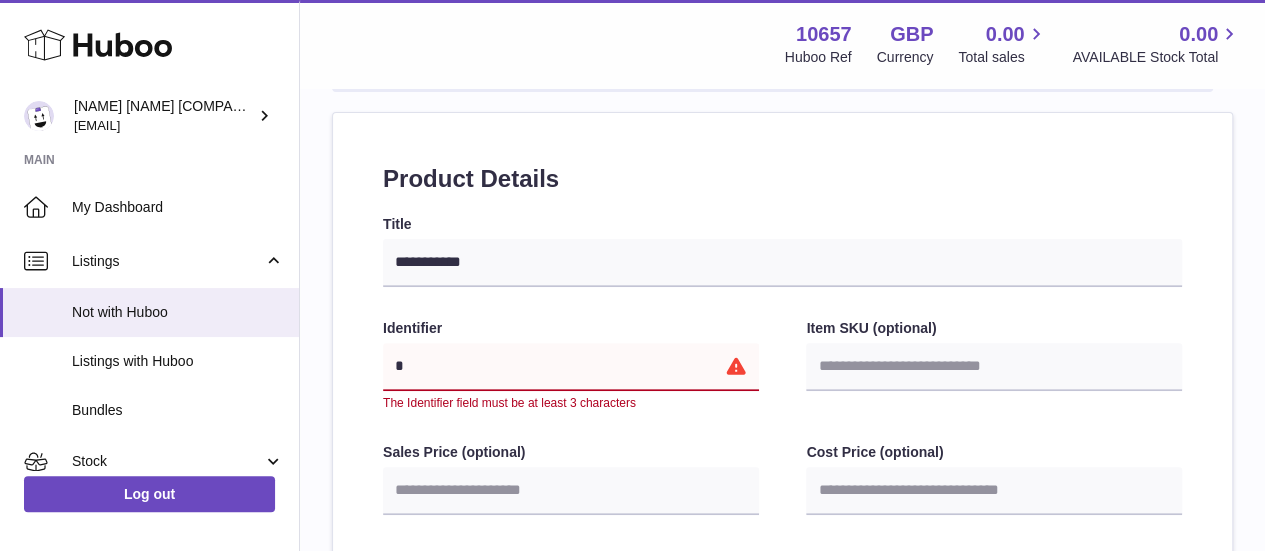 type on "**" 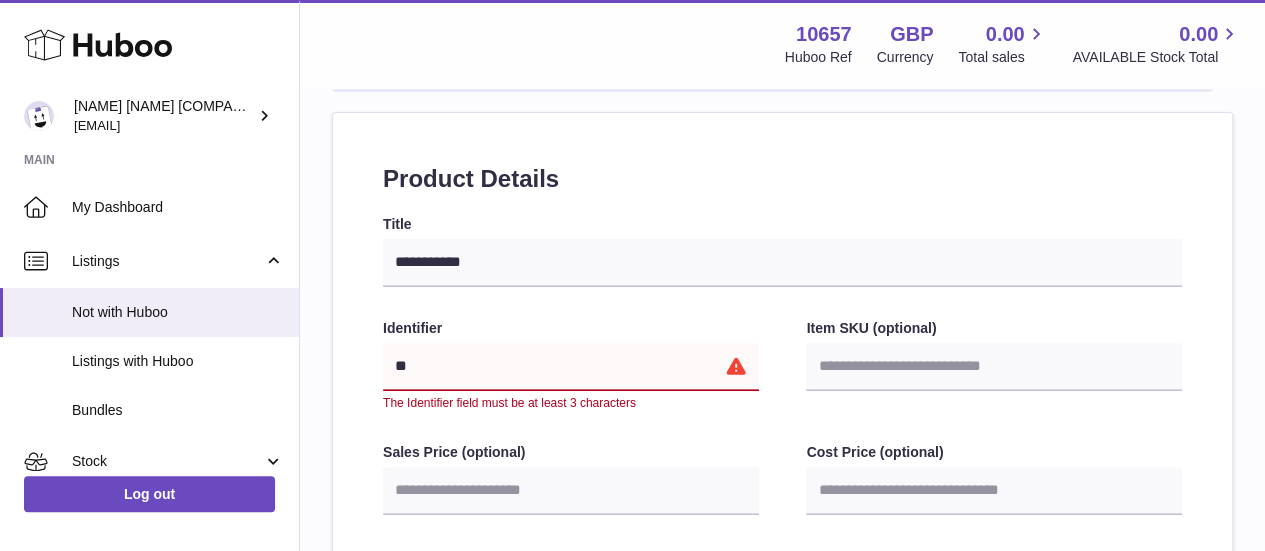 select 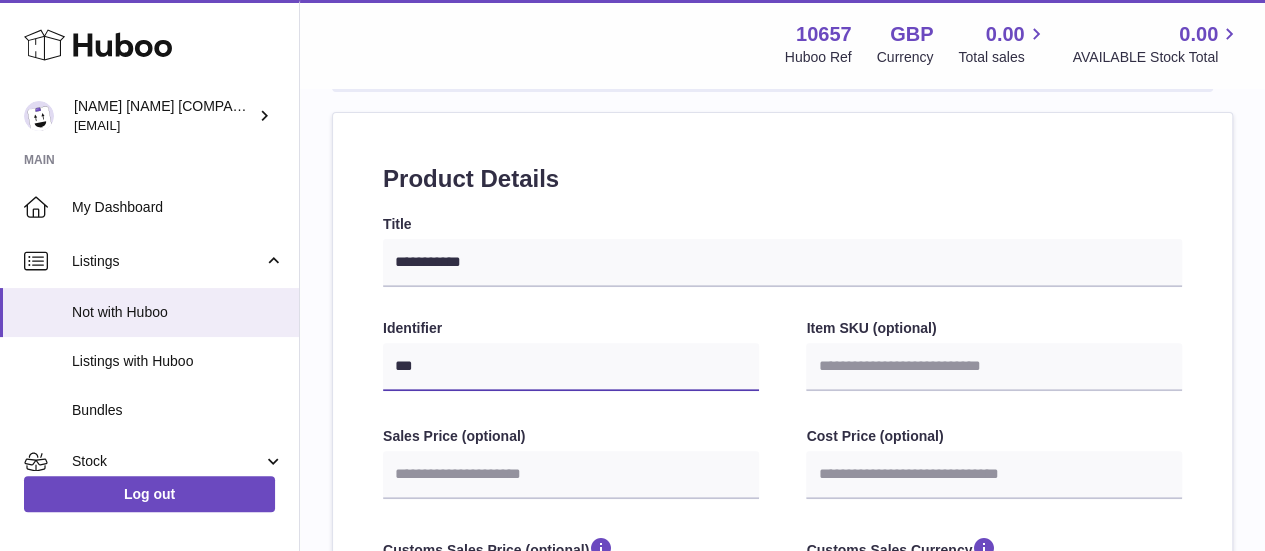 type on "****" 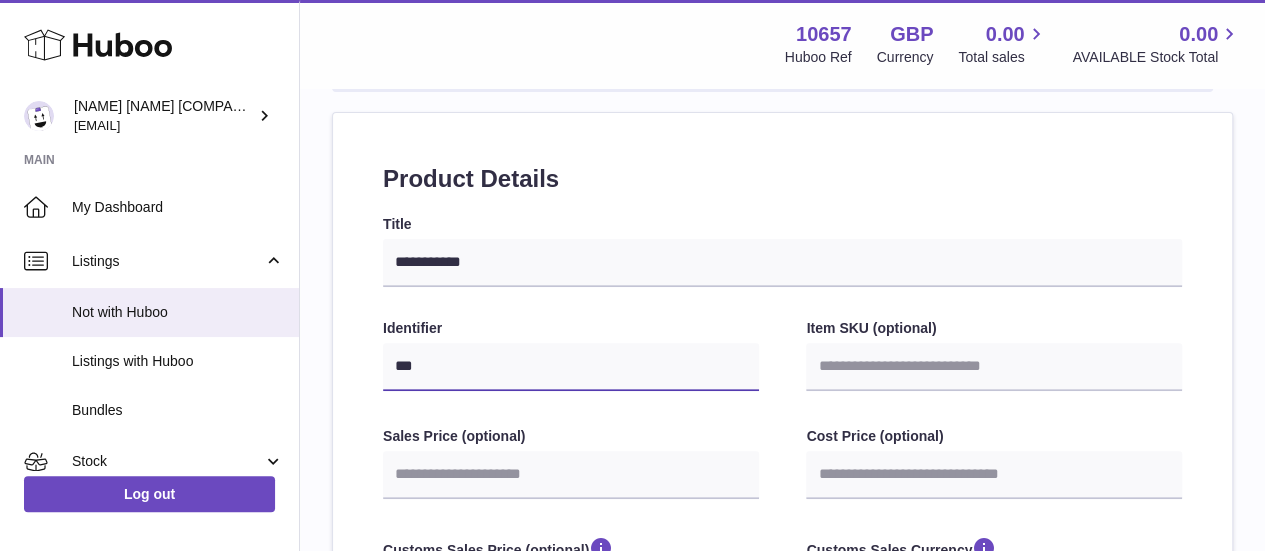 select 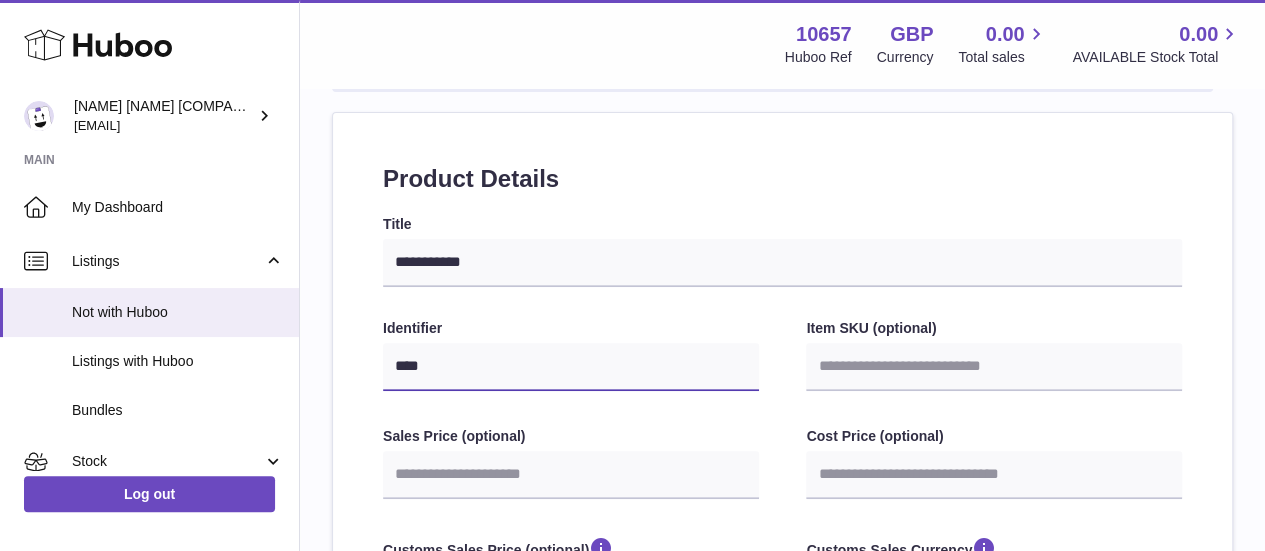 type on "*****" 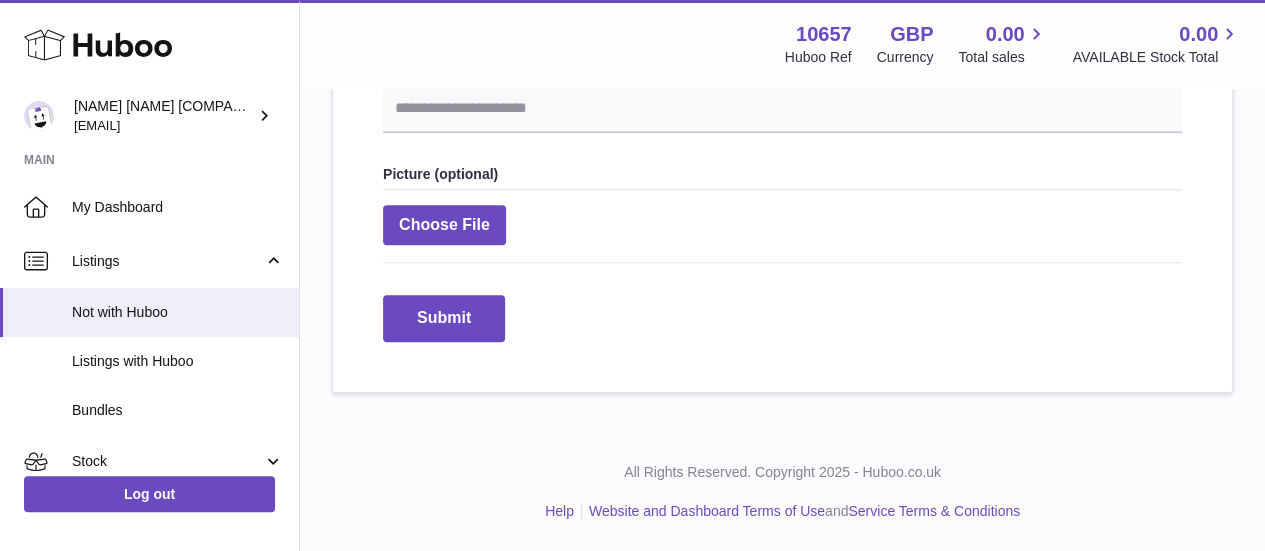 scroll, scrollTop: 1050, scrollLeft: 0, axis: vertical 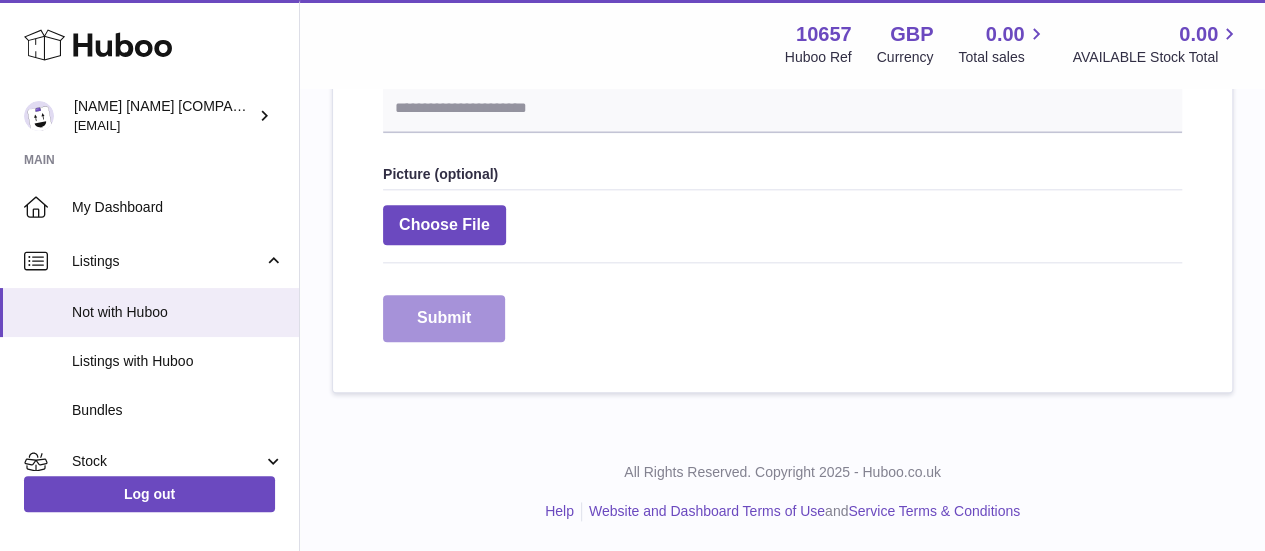 type on "*****" 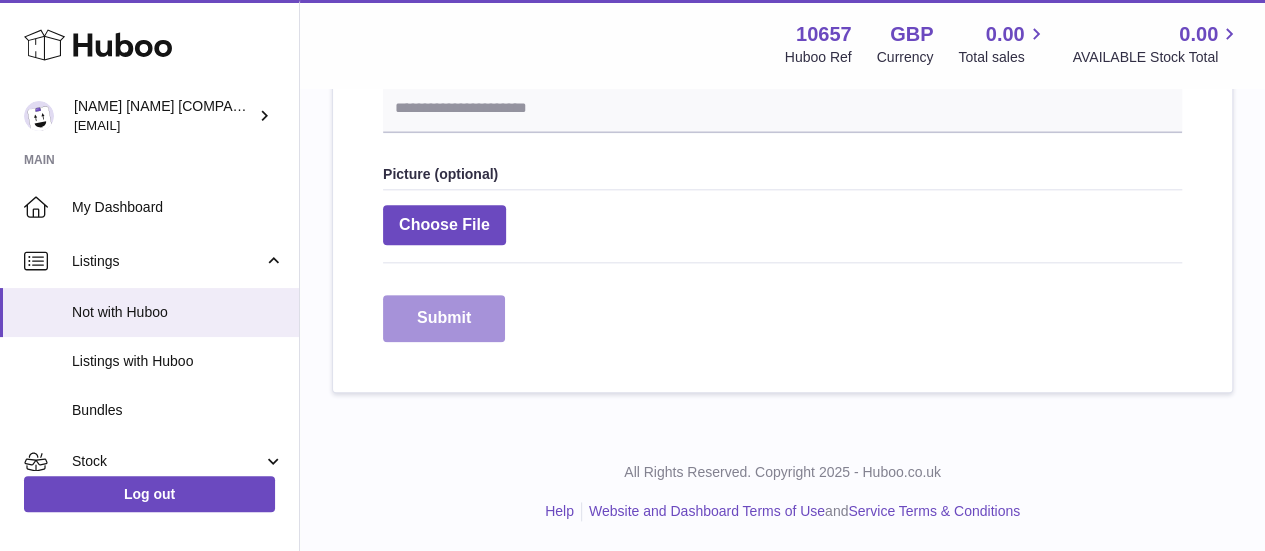 click on "Submit" at bounding box center (444, 318) 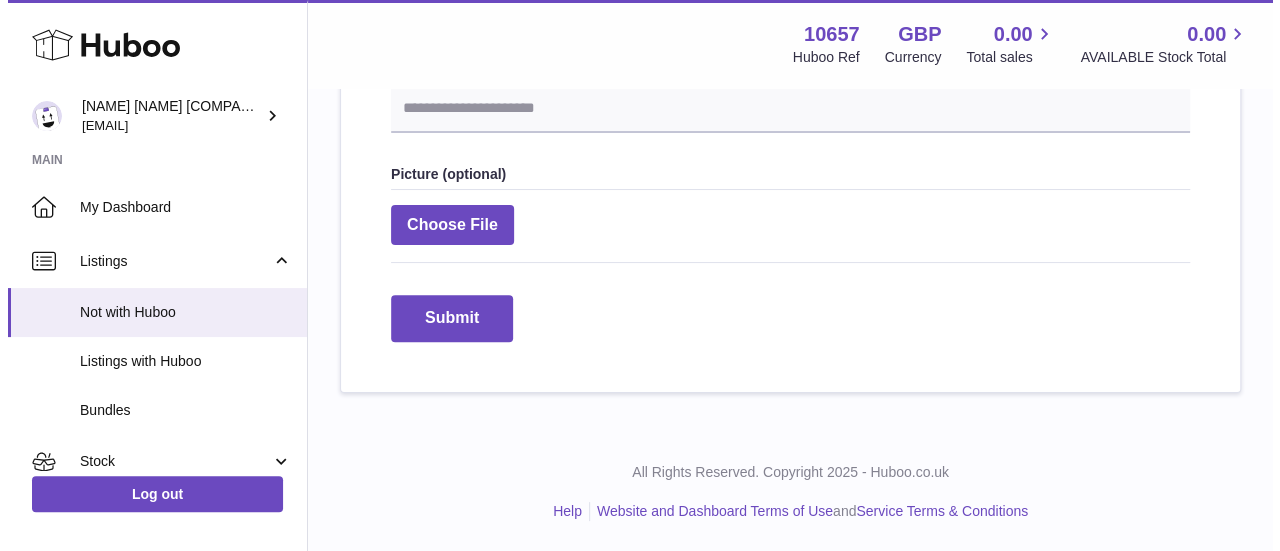 scroll, scrollTop: 1028, scrollLeft: 0, axis: vertical 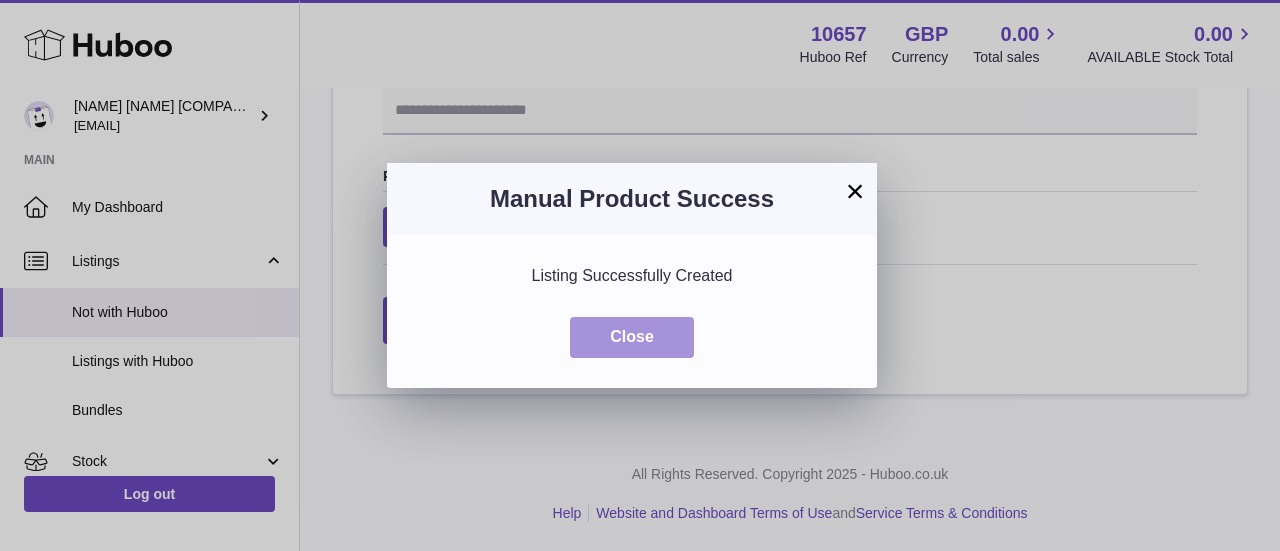 click on "Close" at bounding box center (632, 337) 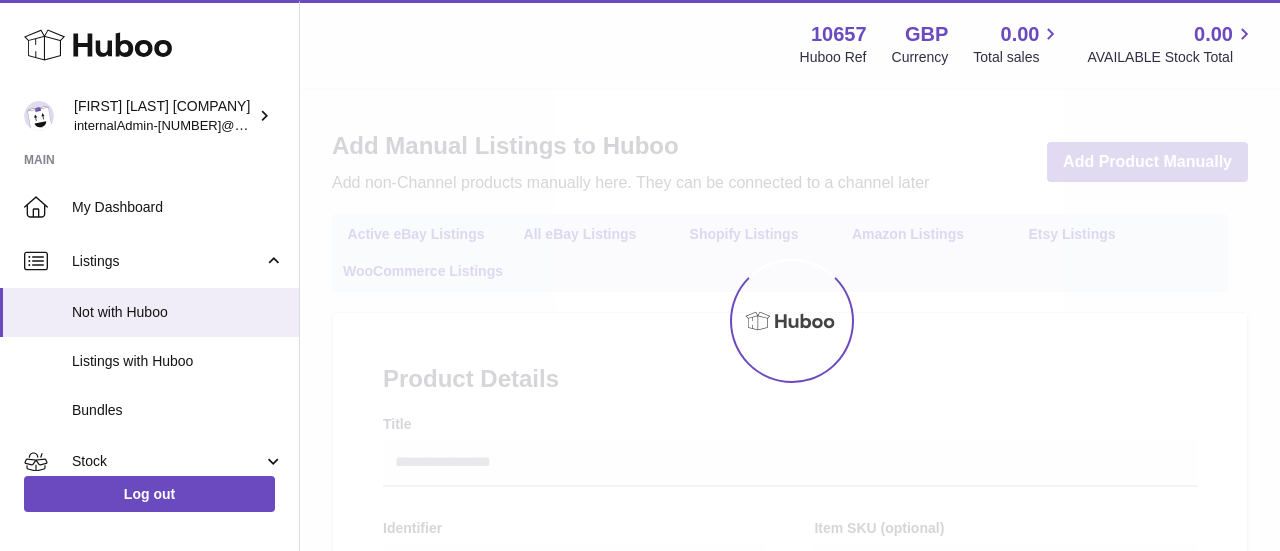 select 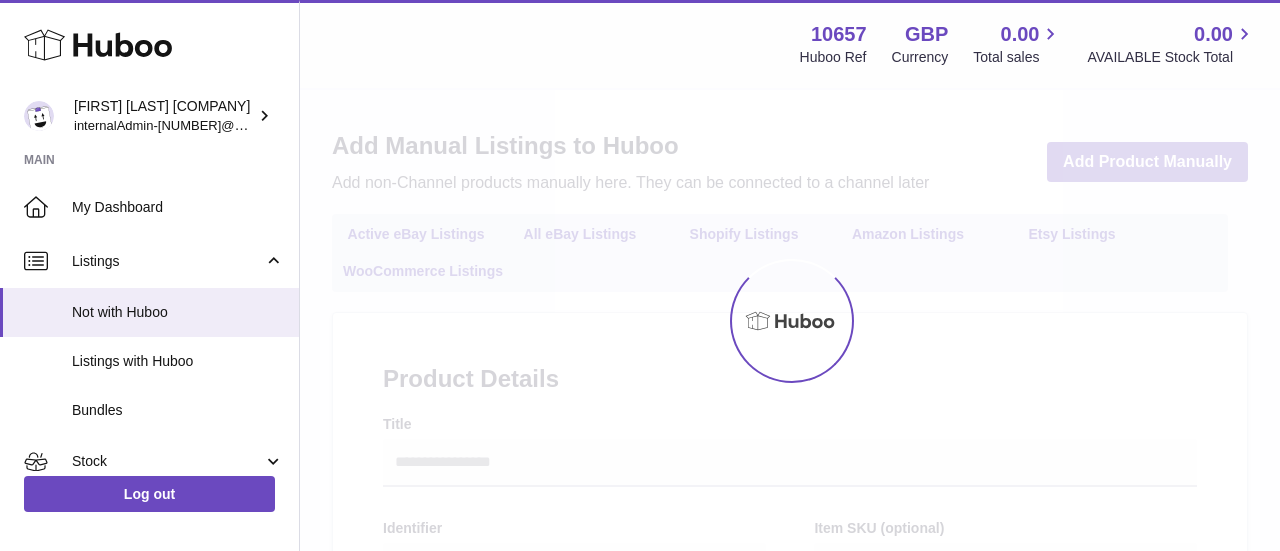 select 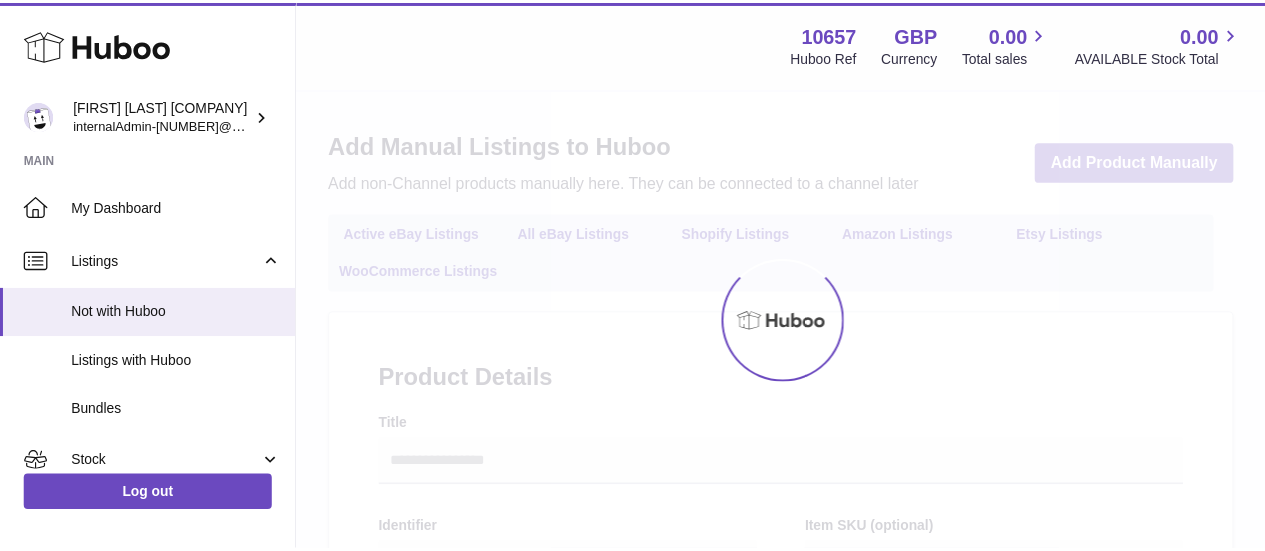 scroll, scrollTop: 0, scrollLeft: 0, axis: both 